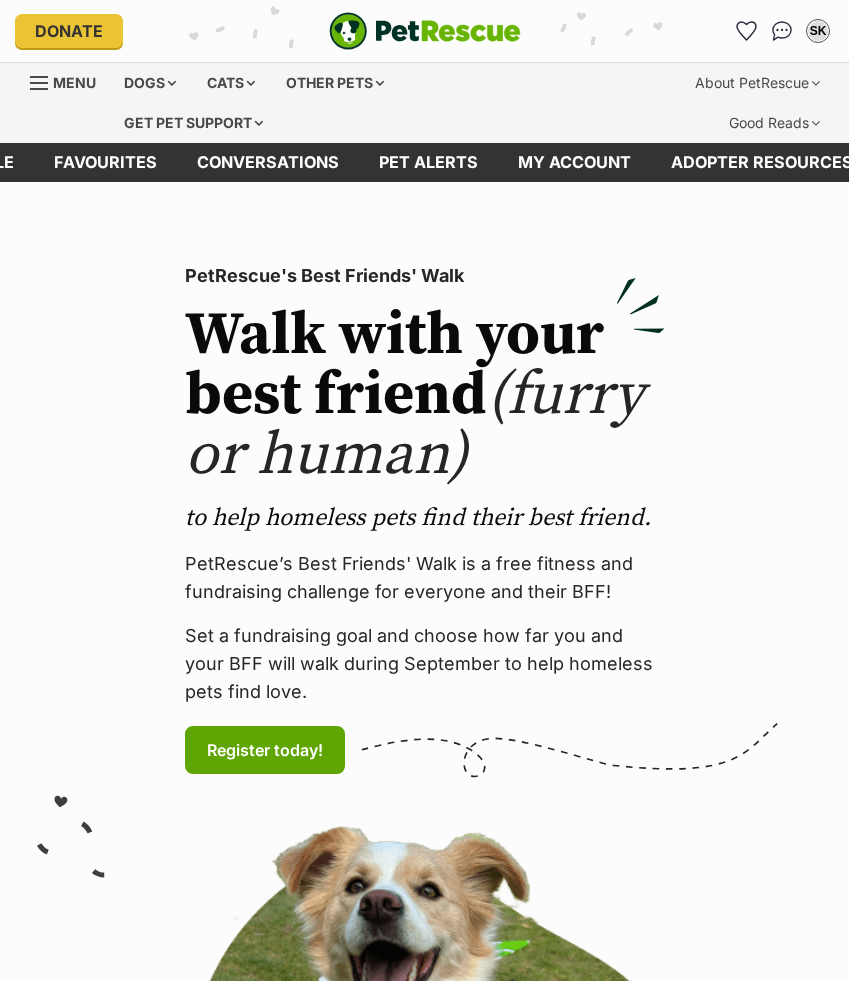 scroll, scrollTop: 0, scrollLeft: 0, axis: both 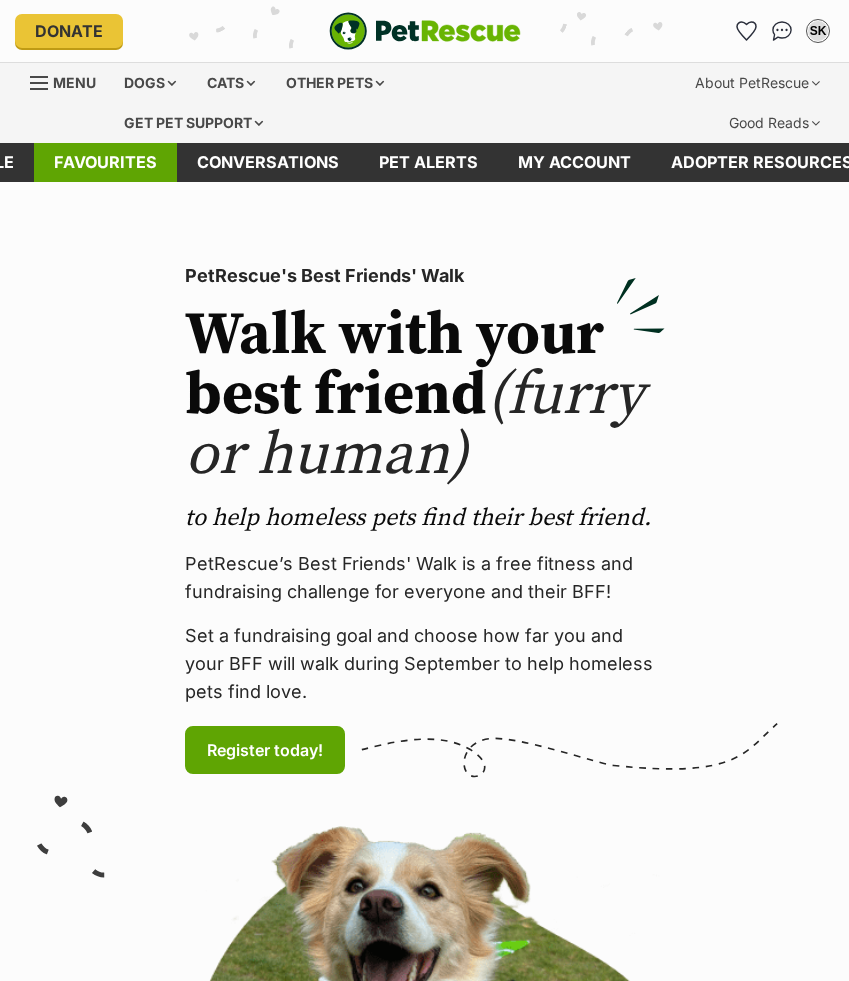 click on "Favourites" at bounding box center (105, 162) 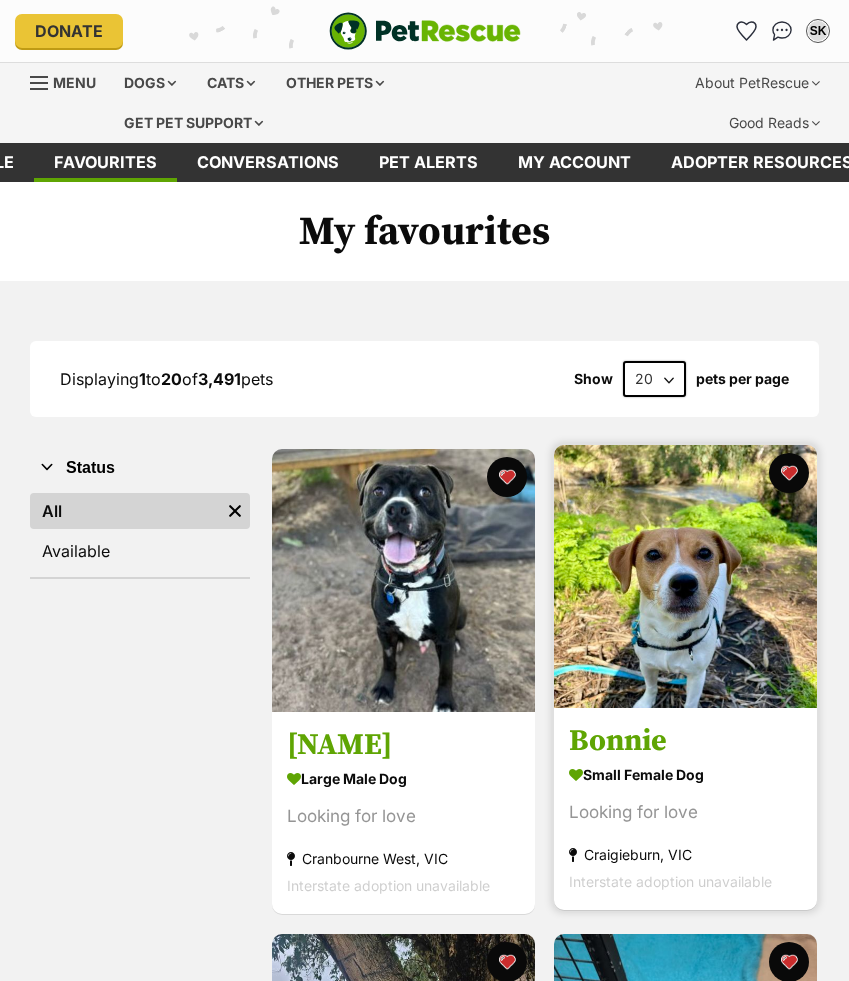 scroll, scrollTop: 0, scrollLeft: 0, axis: both 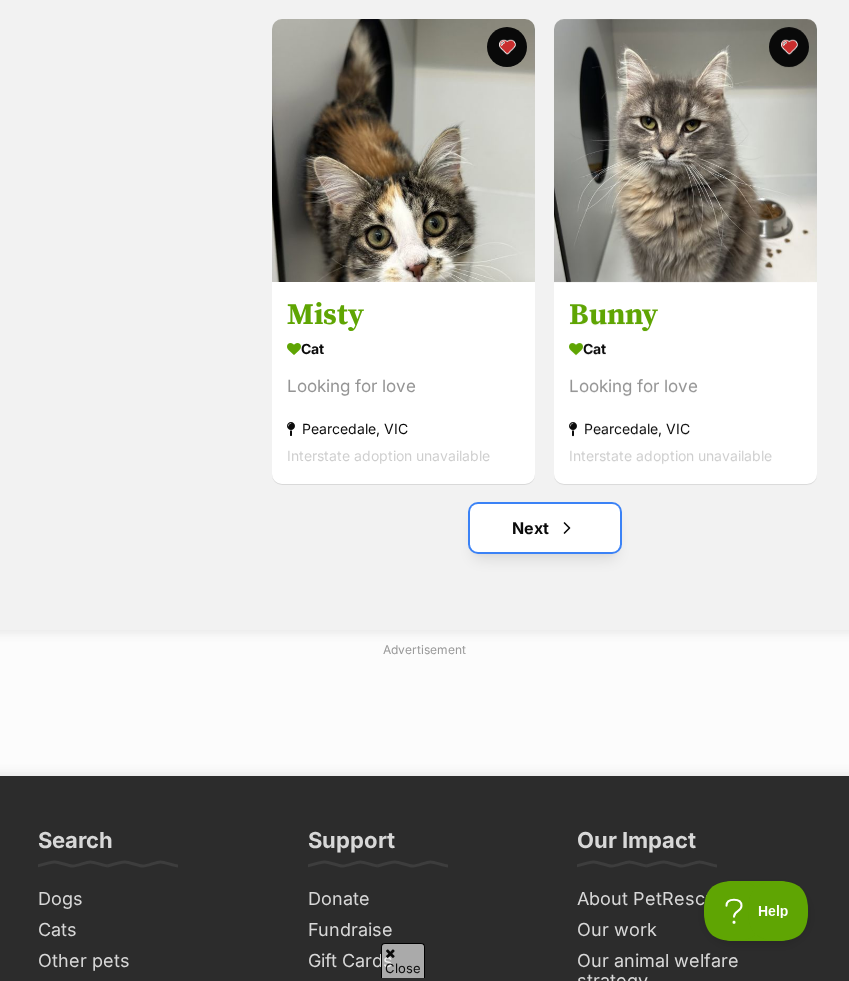click on "Next" at bounding box center (545, 528) 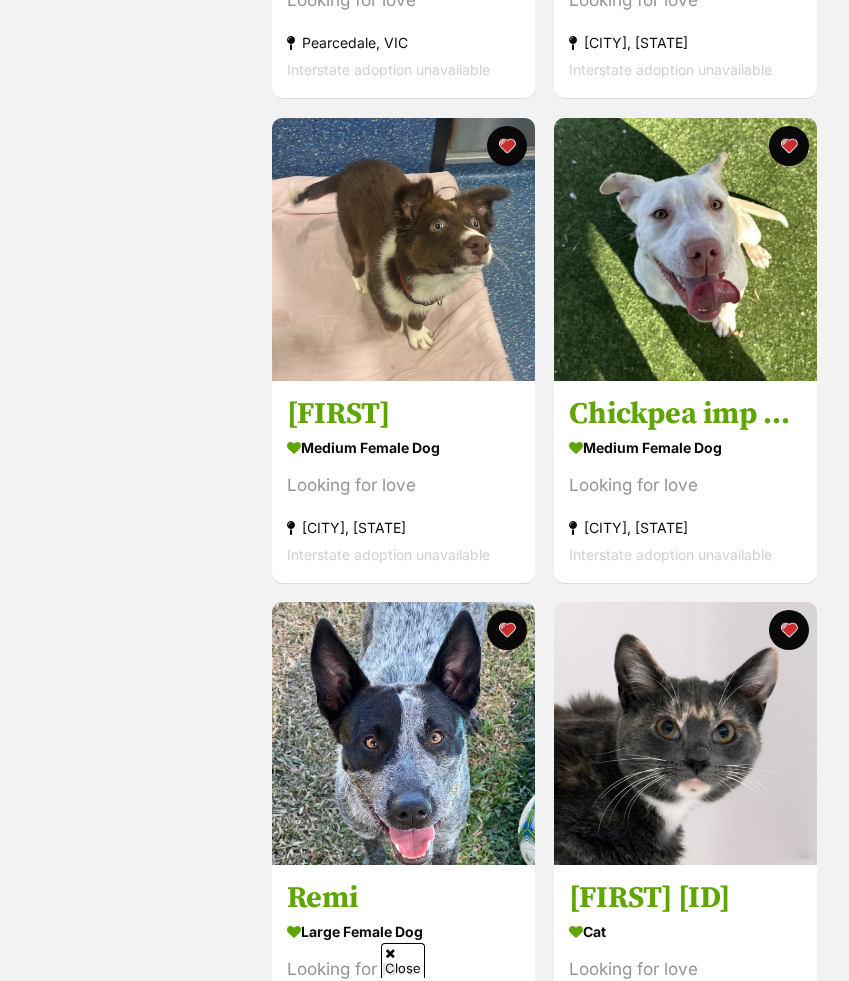 scroll, scrollTop: 0, scrollLeft: 0, axis: both 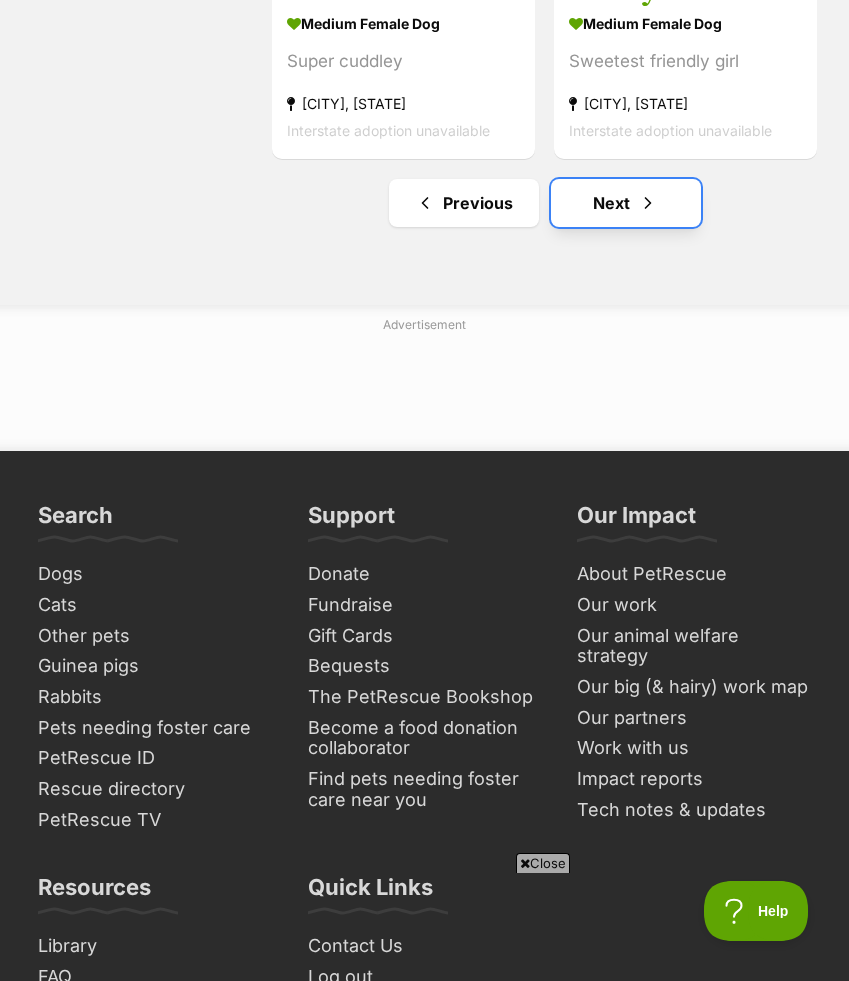 click at bounding box center [648, 203] 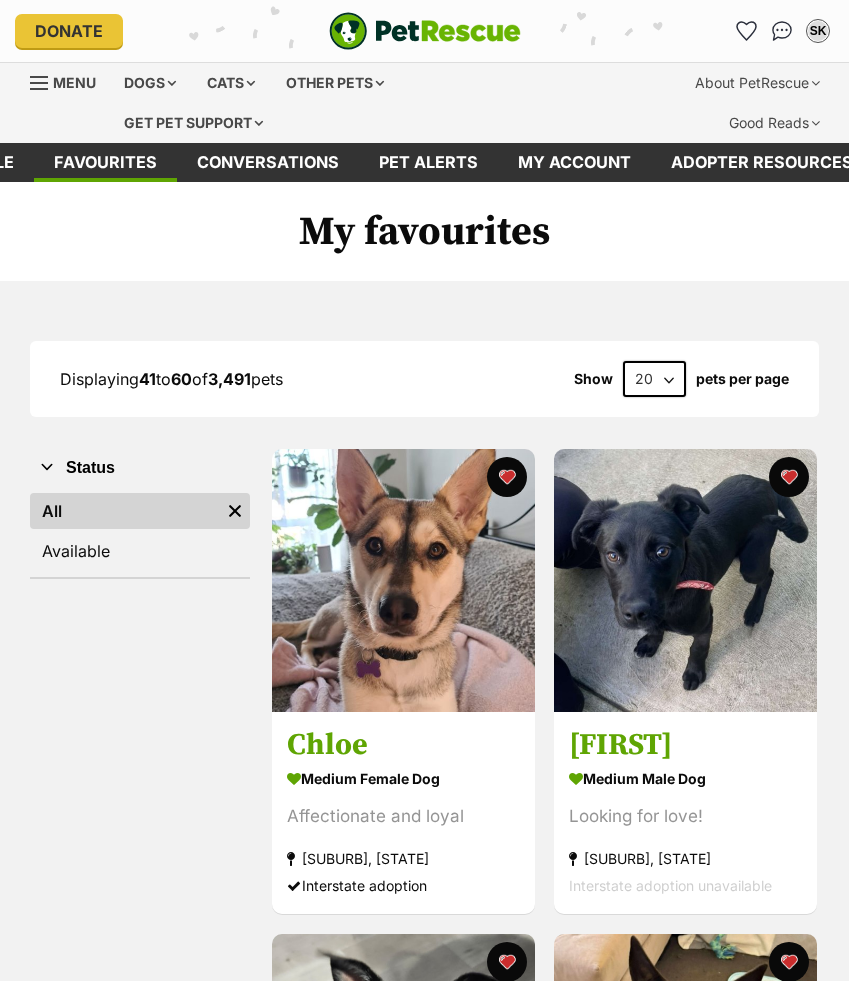scroll, scrollTop: 0, scrollLeft: 0, axis: both 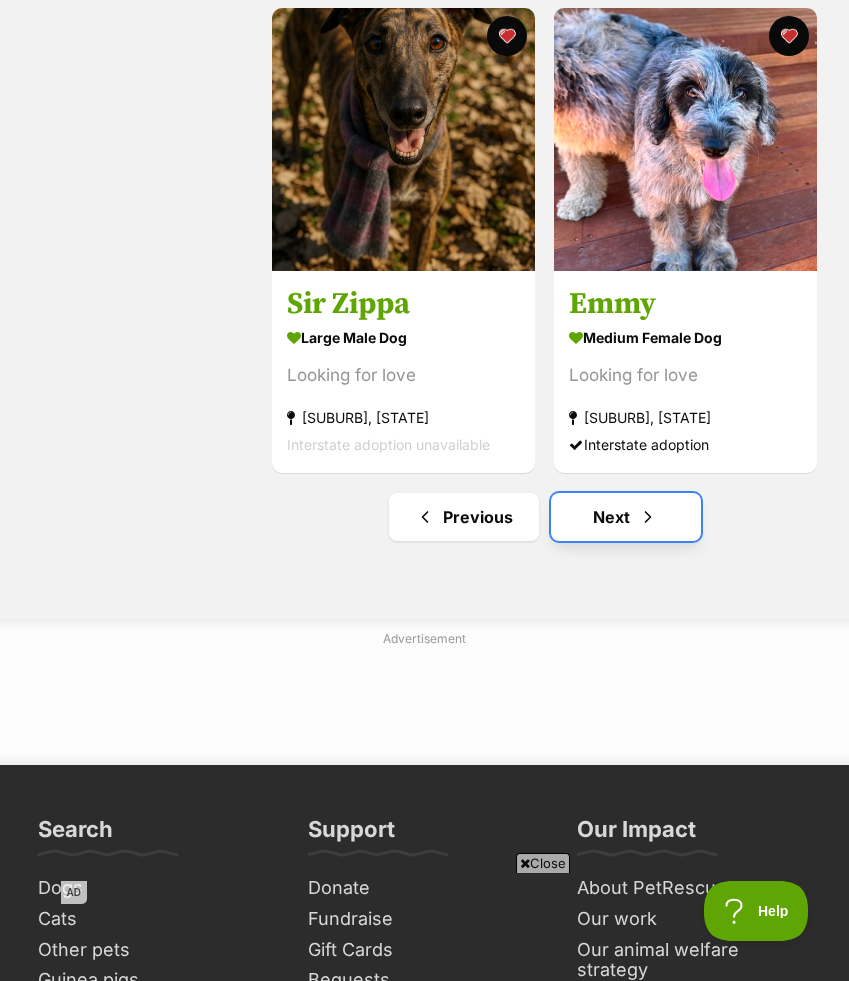 click on "Next" at bounding box center (626, 517) 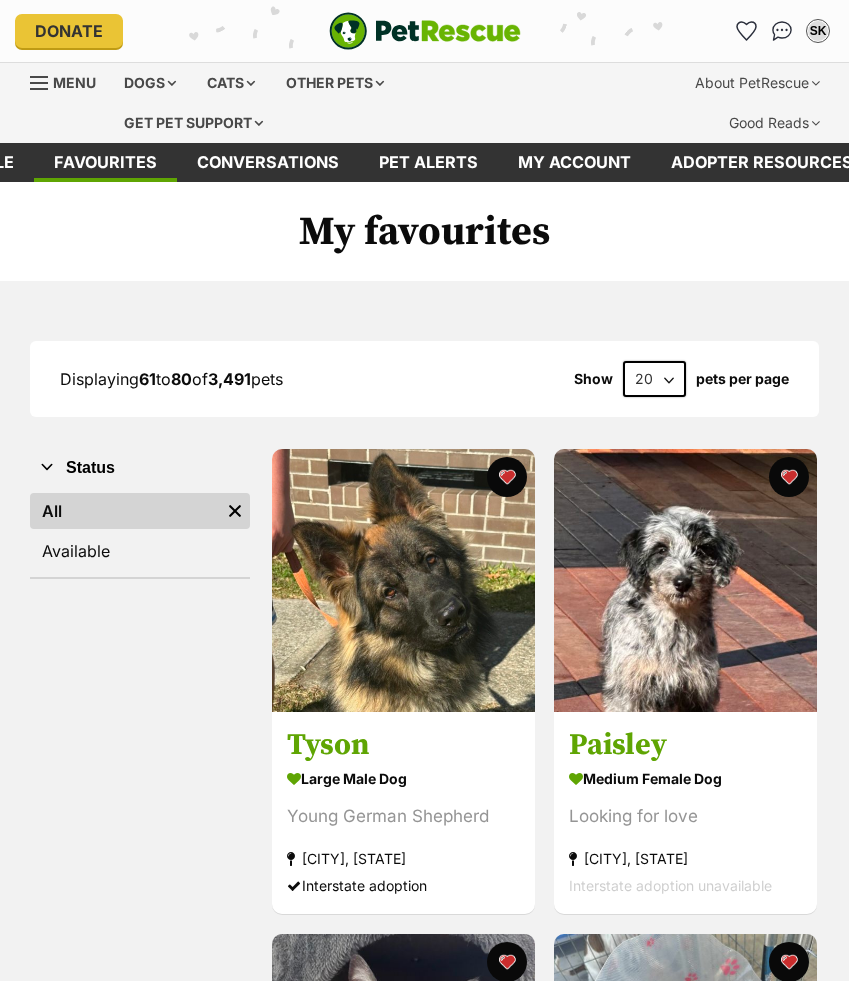 scroll, scrollTop: 0, scrollLeft: 0, axis: both 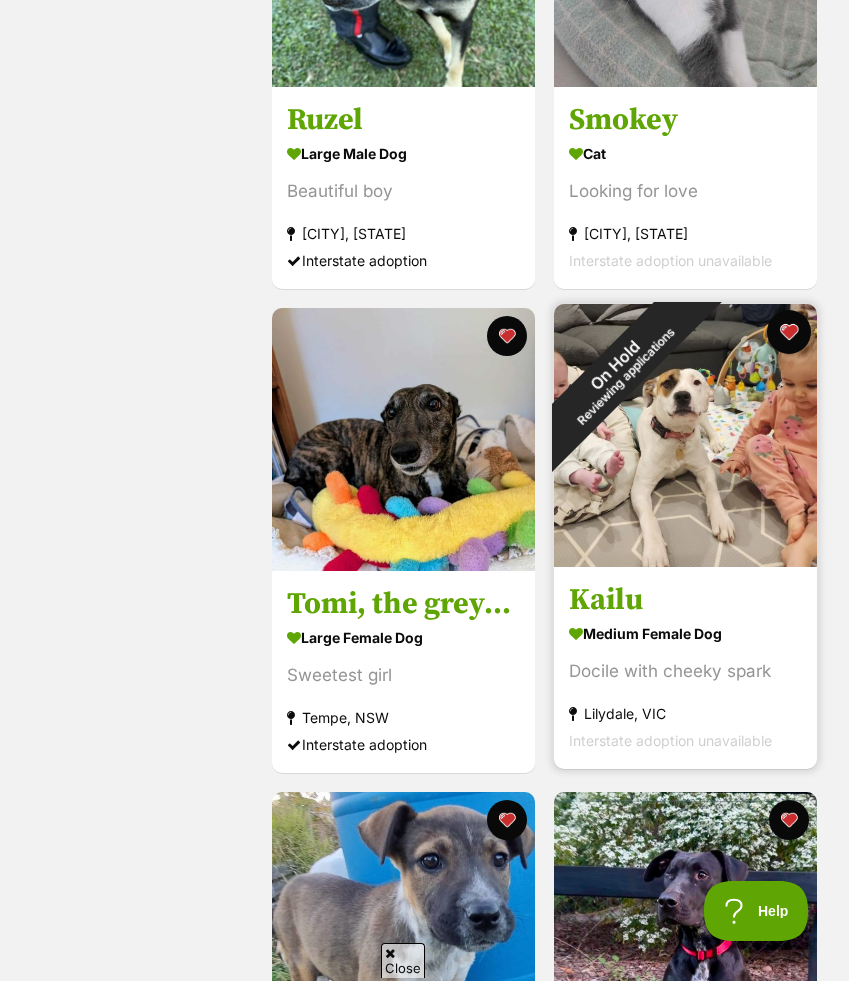 click at bounding box center (789, 332) 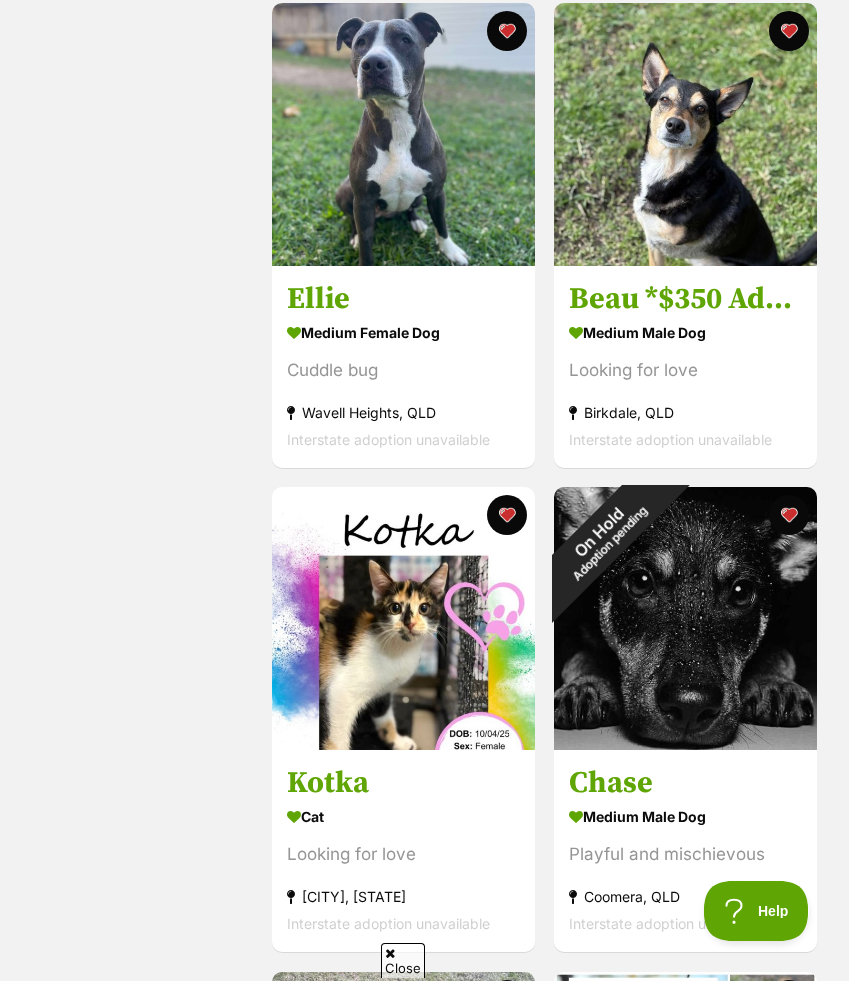 scroll, scrollTop: 3865, scrollLeft: 0, axis: vertical 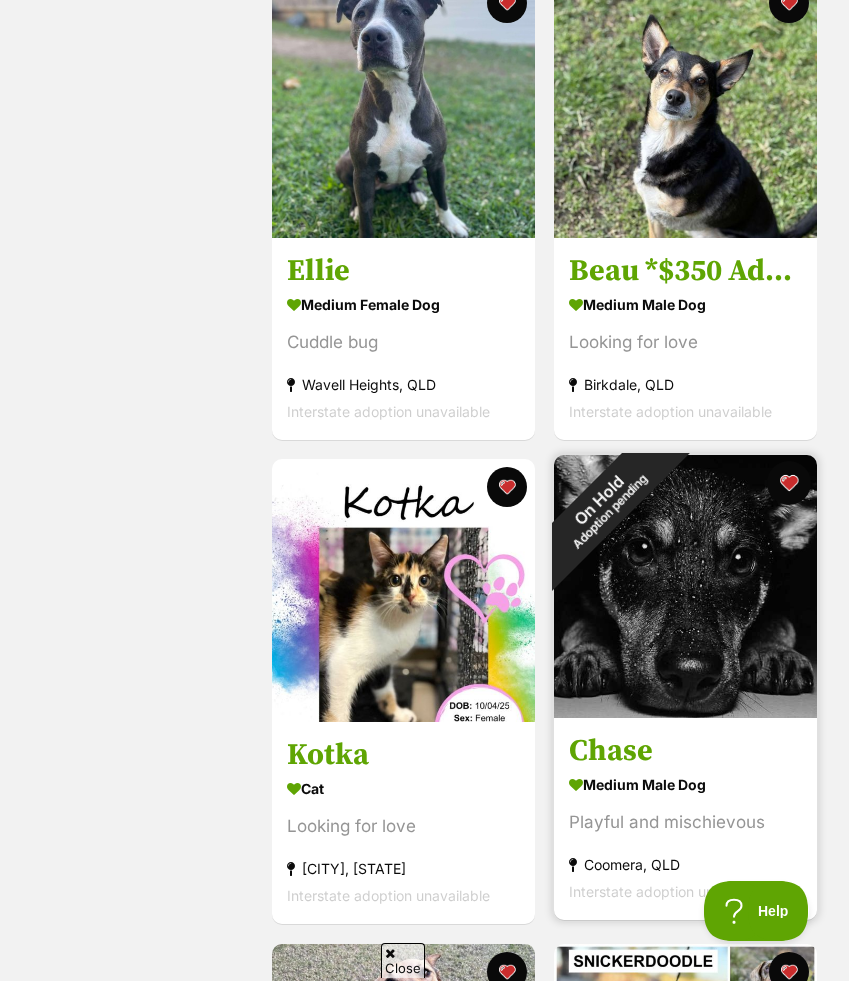 click at bounding box center [789, 483] 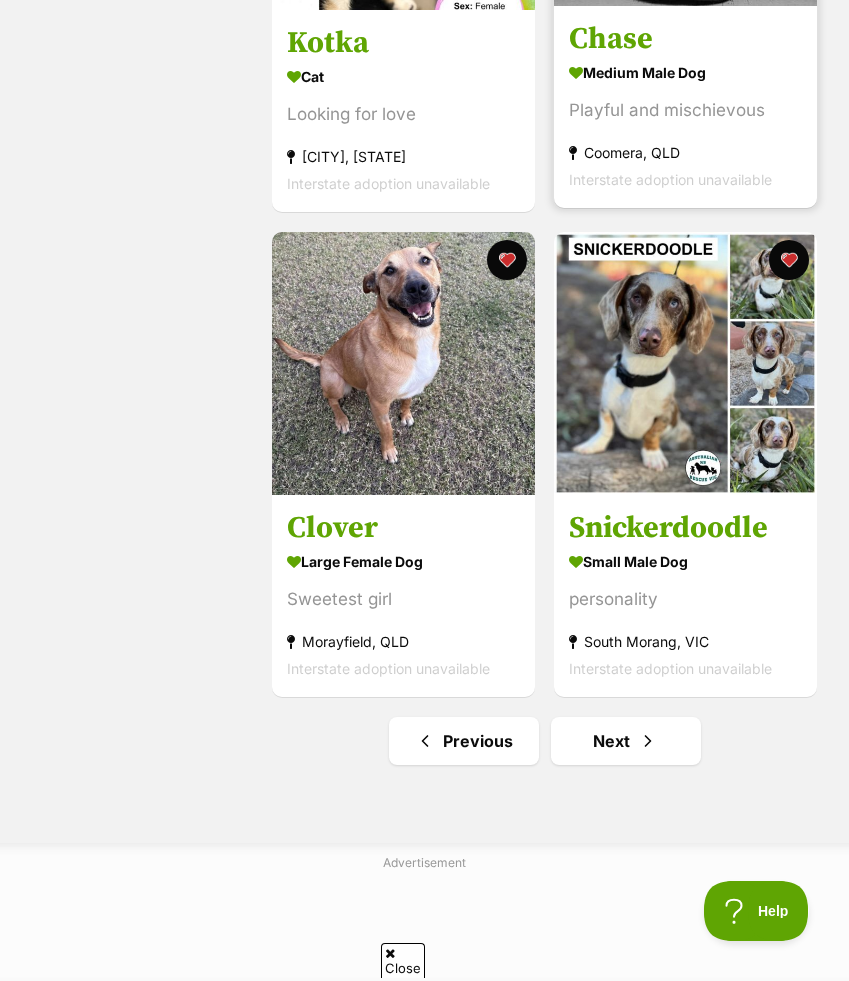 scroll, scrollTop: 4950, scrollLeft: 0, axis: vertical 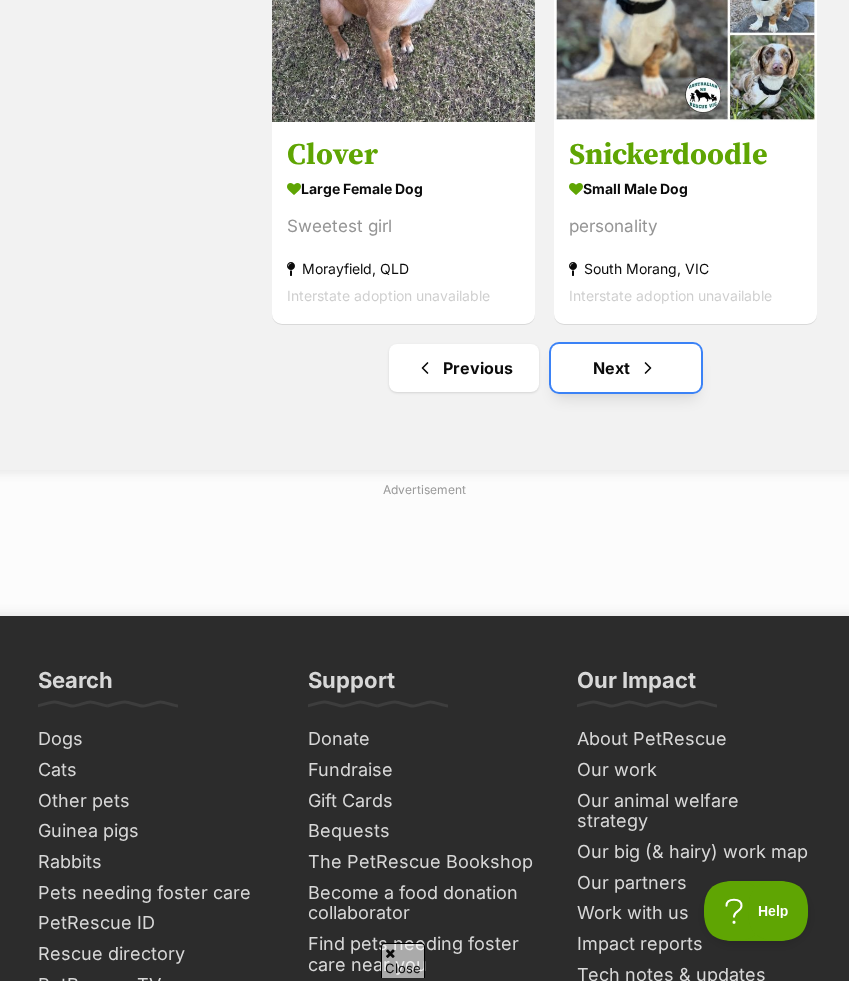 click on "Next" at bounding box center (626, 368) 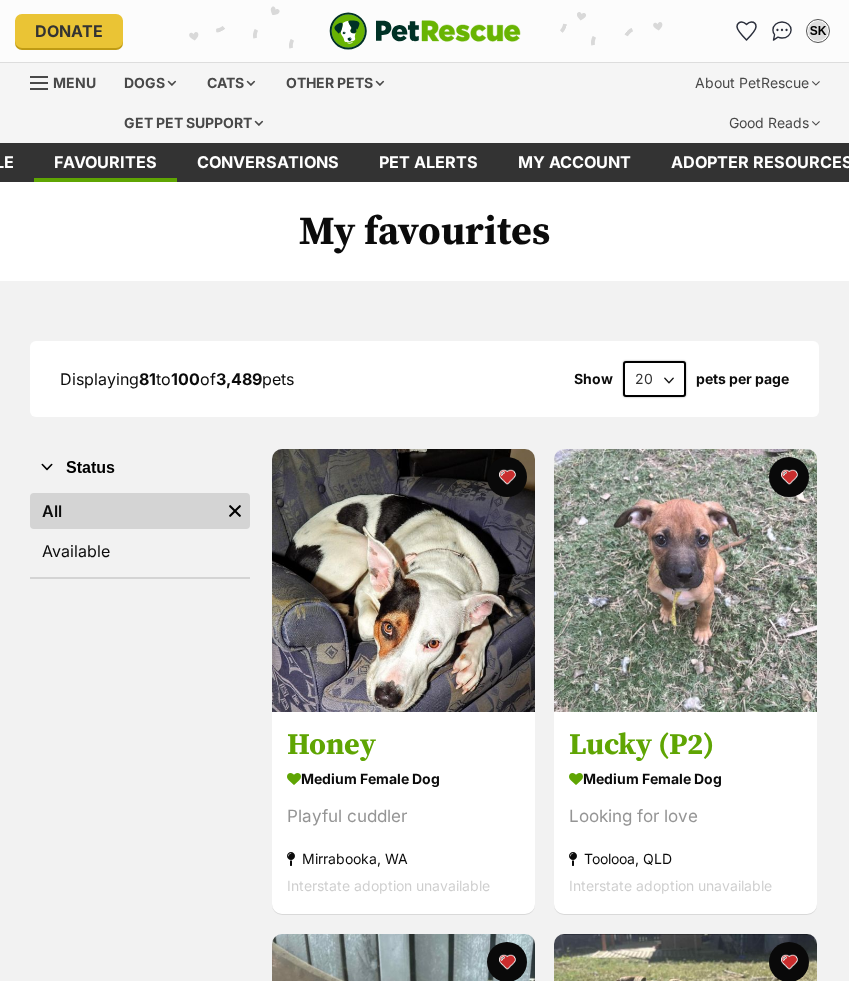 scroll, scrollTop: 0, scrollLeft: 0, axis: both 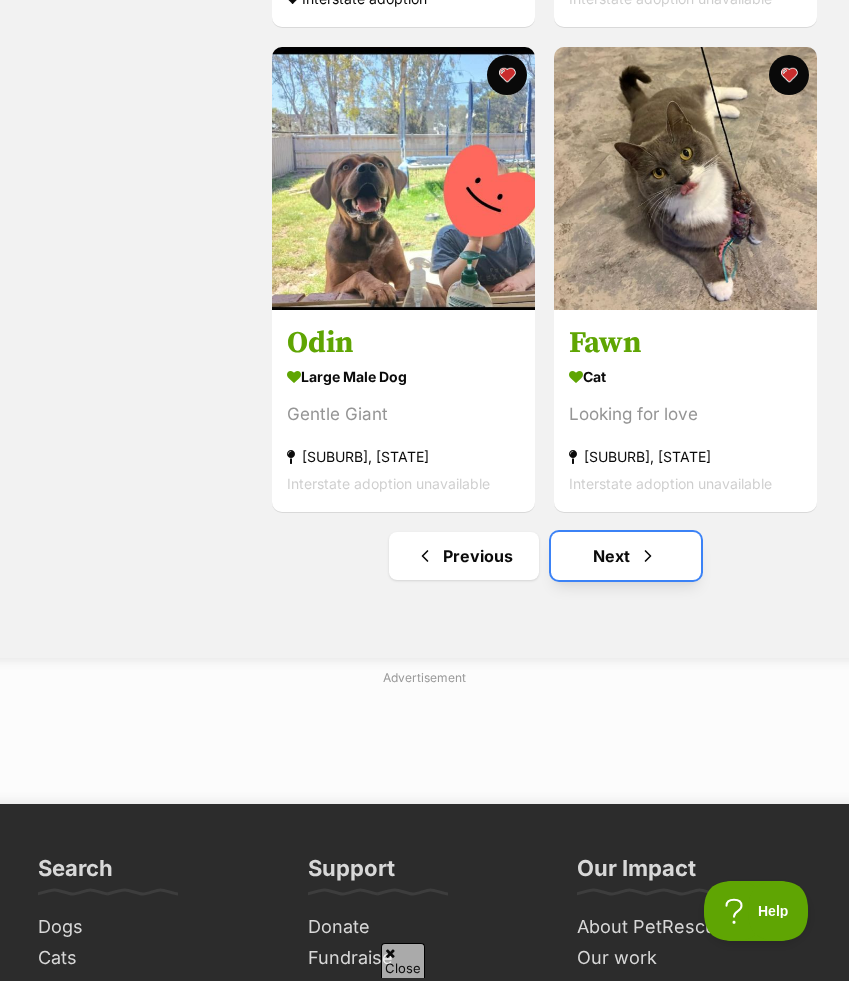 click on "Next" at bounding box center (626, 556) 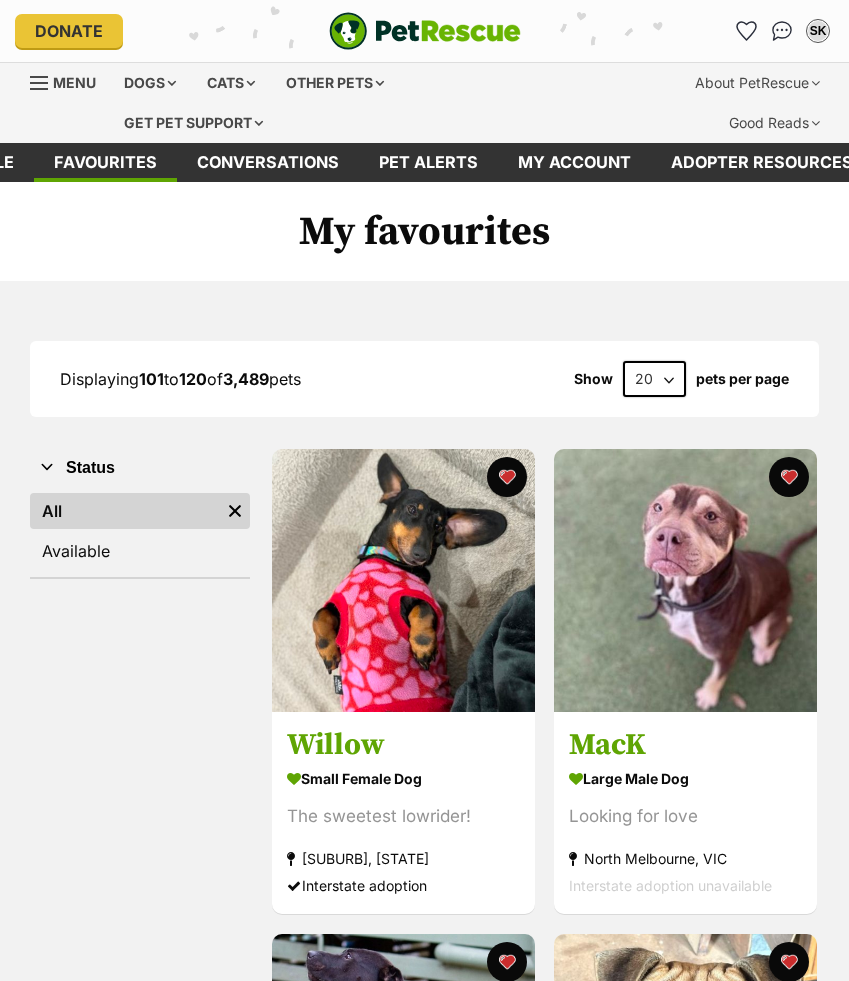 scroll, scrollTop: 0, scrollLeft: 0, axis: both 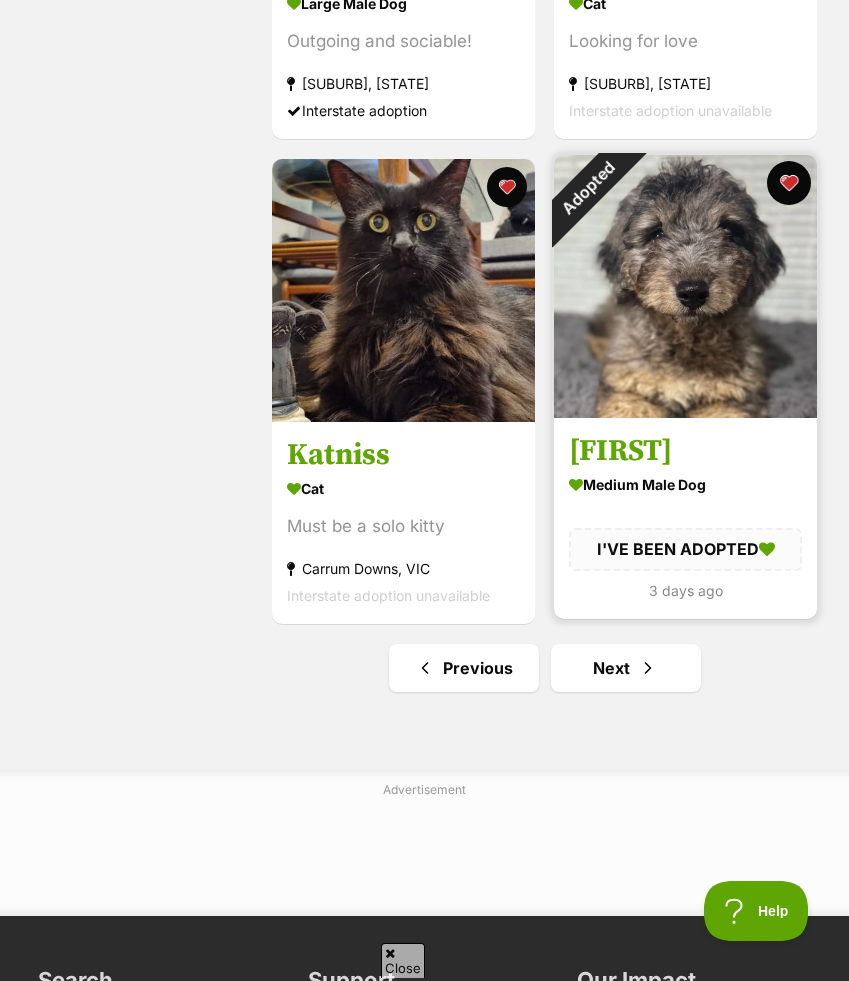 click at bounding box center [789, 183] 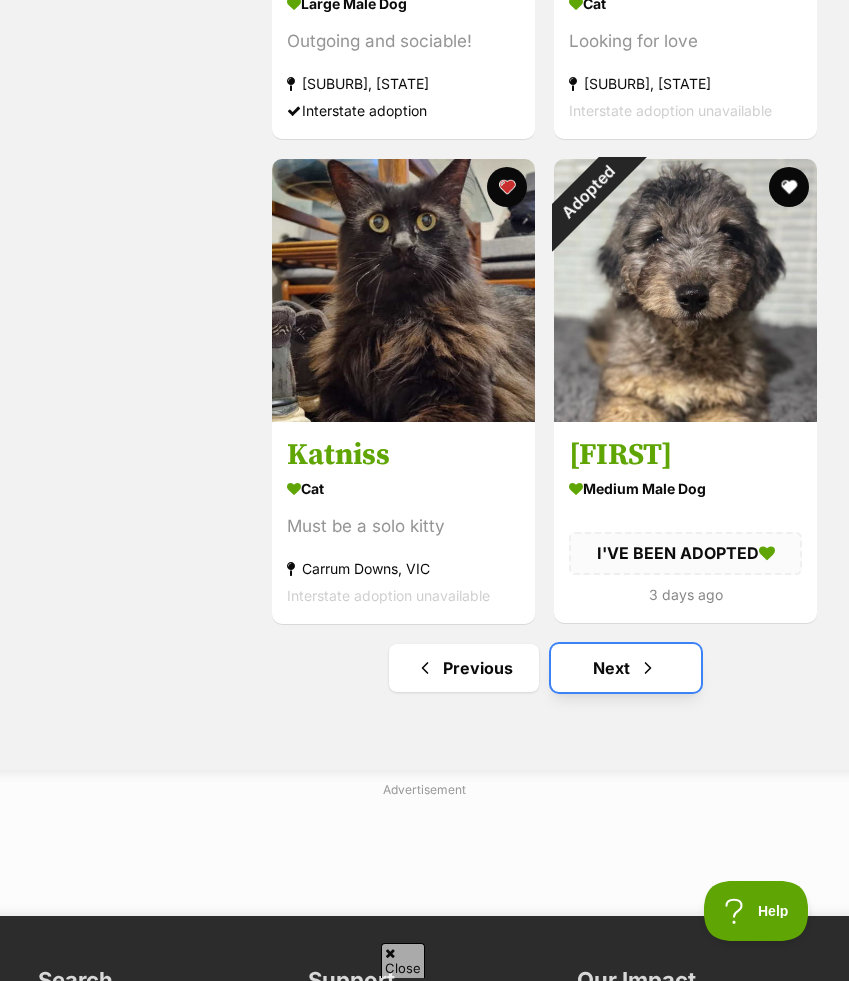 click on "Next" at bounding box center (626, 668) 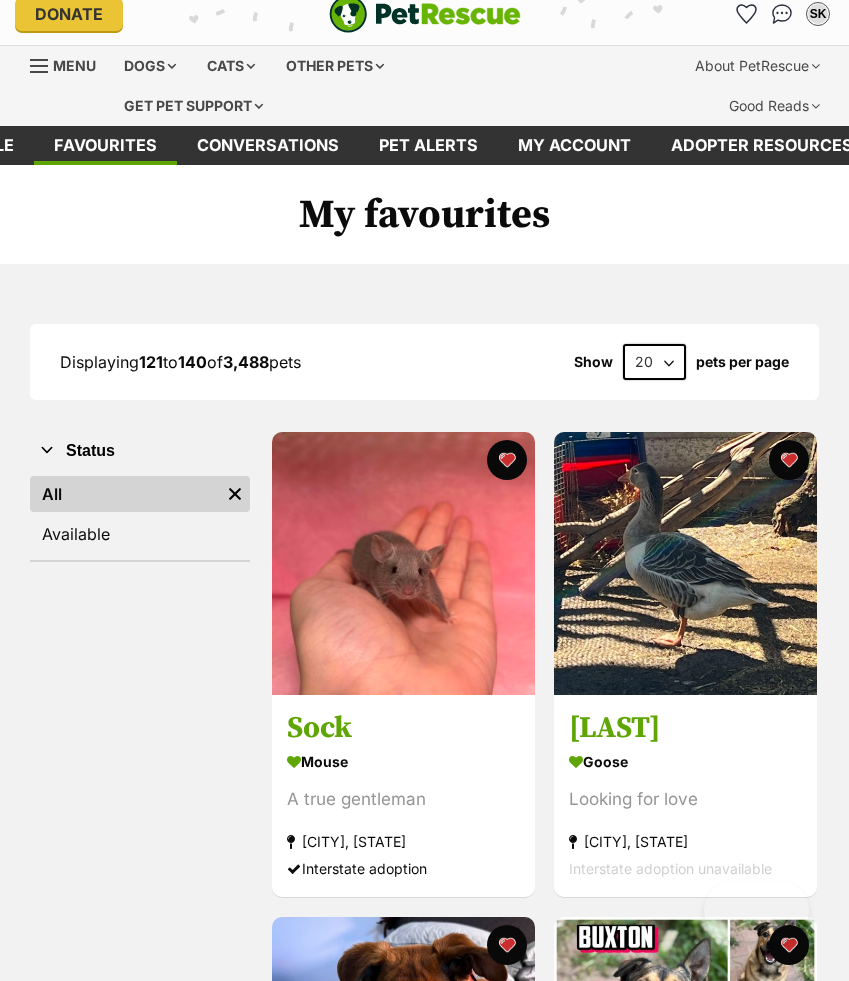 scroll, scrollTop: 383, scrollLeft: 0, axis: vertical 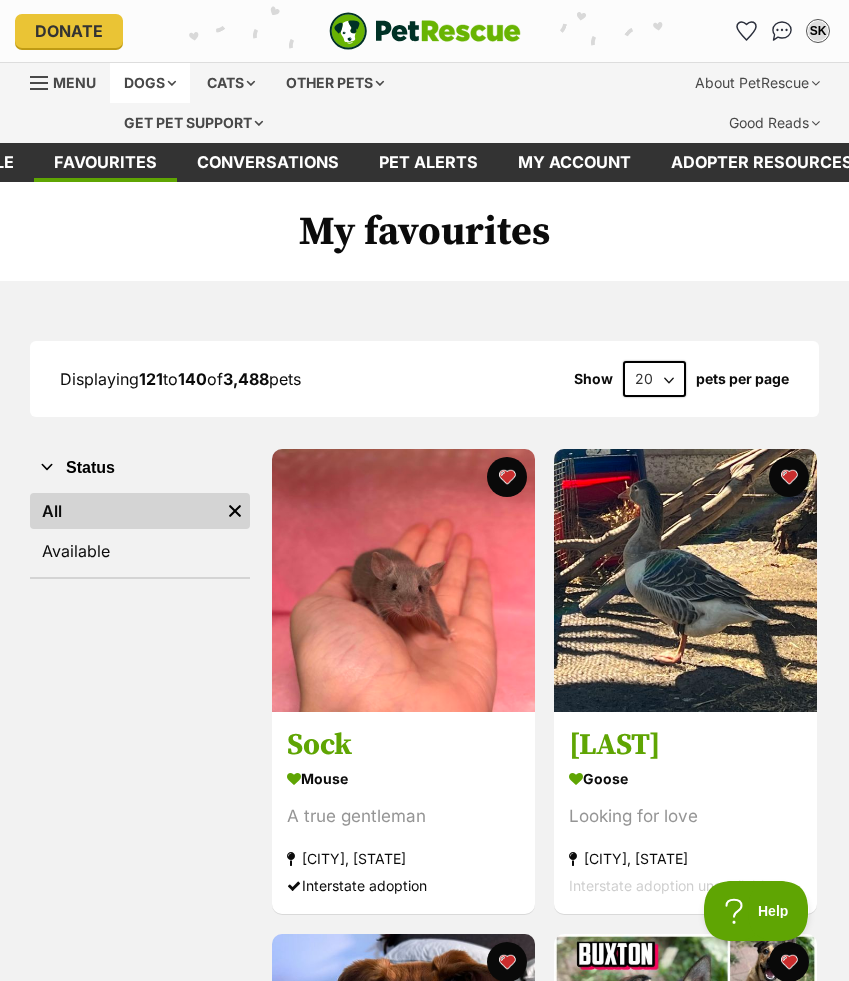 click on "Dogs" at bounding box center [150, 83] 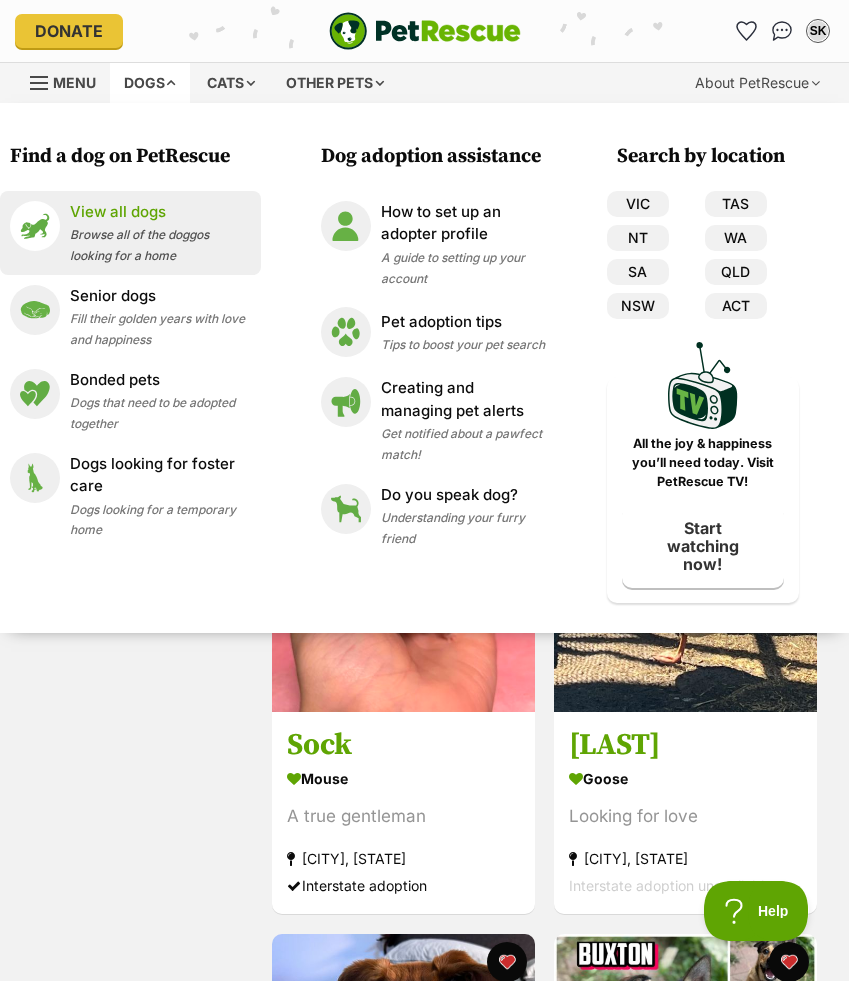 click on "View all dogs
Browse all of the doggos looking for a home" at bounding box center (160, 233) 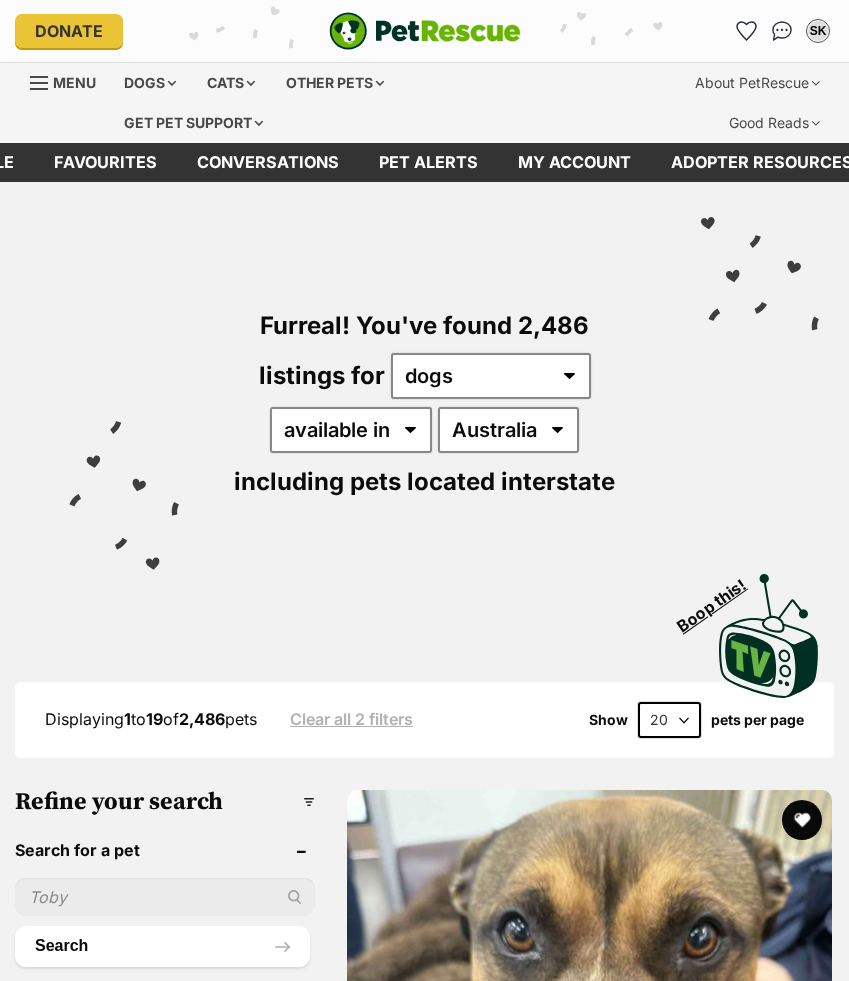 scroll, scrollTop: 0, scrollLeft: 0, axis: both 